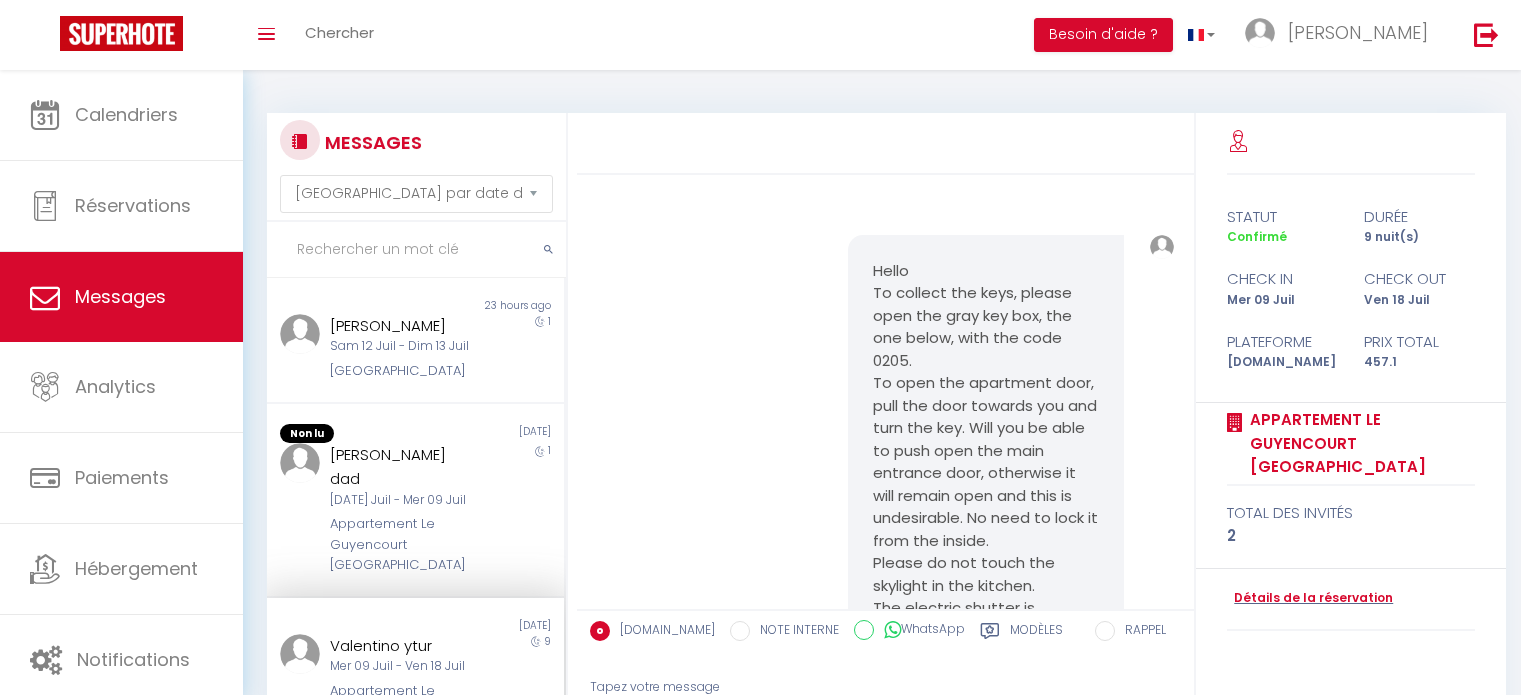 select on "message" 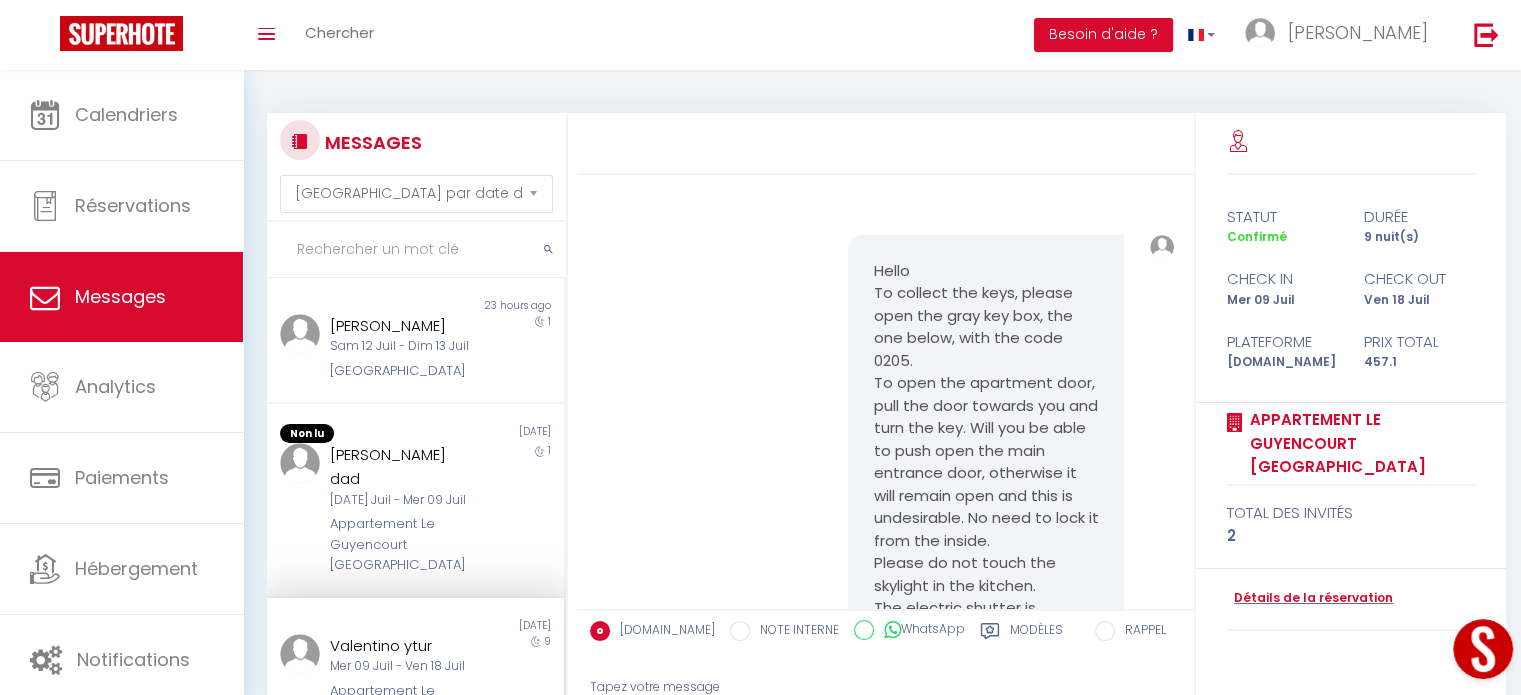 scroll, scrollTop: 0, scrollLeft: 0, axis: both 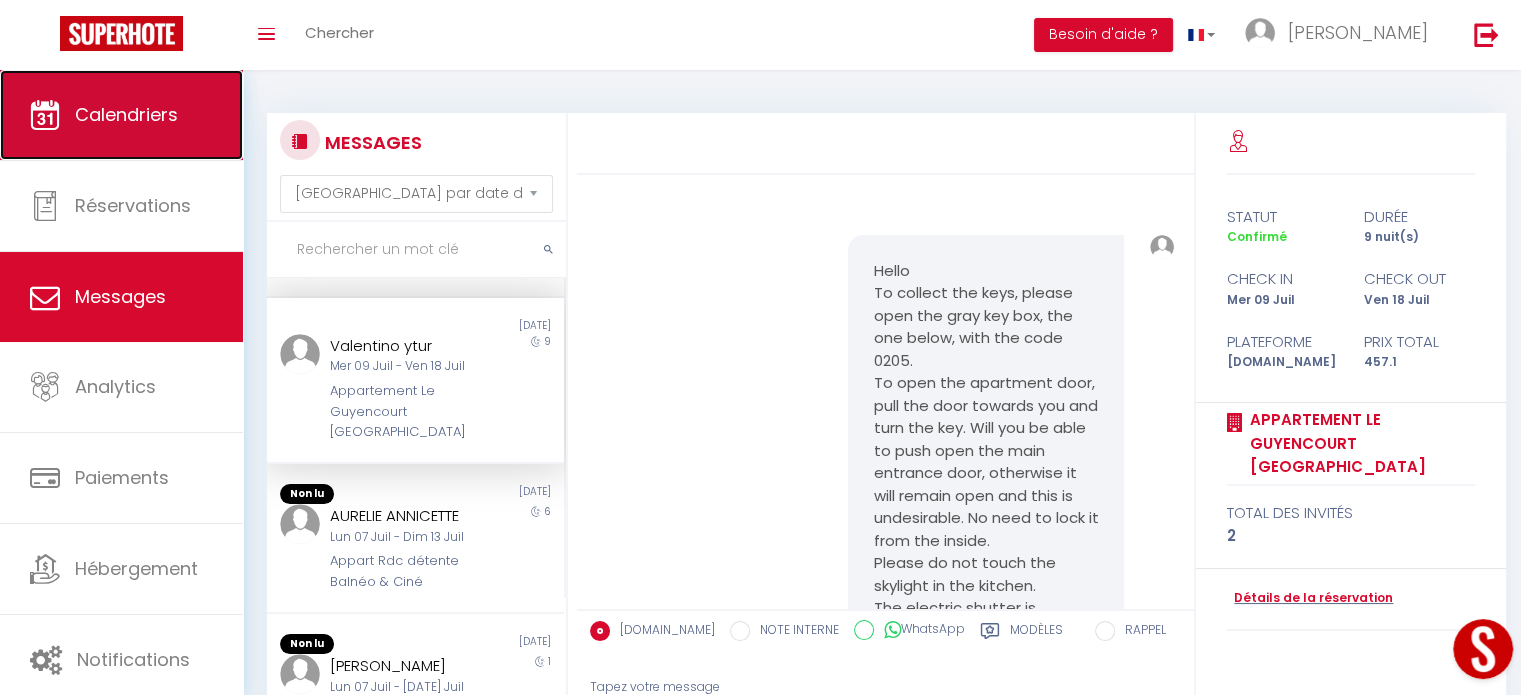 click on "Calendriers" at bounding box center (126, 114) 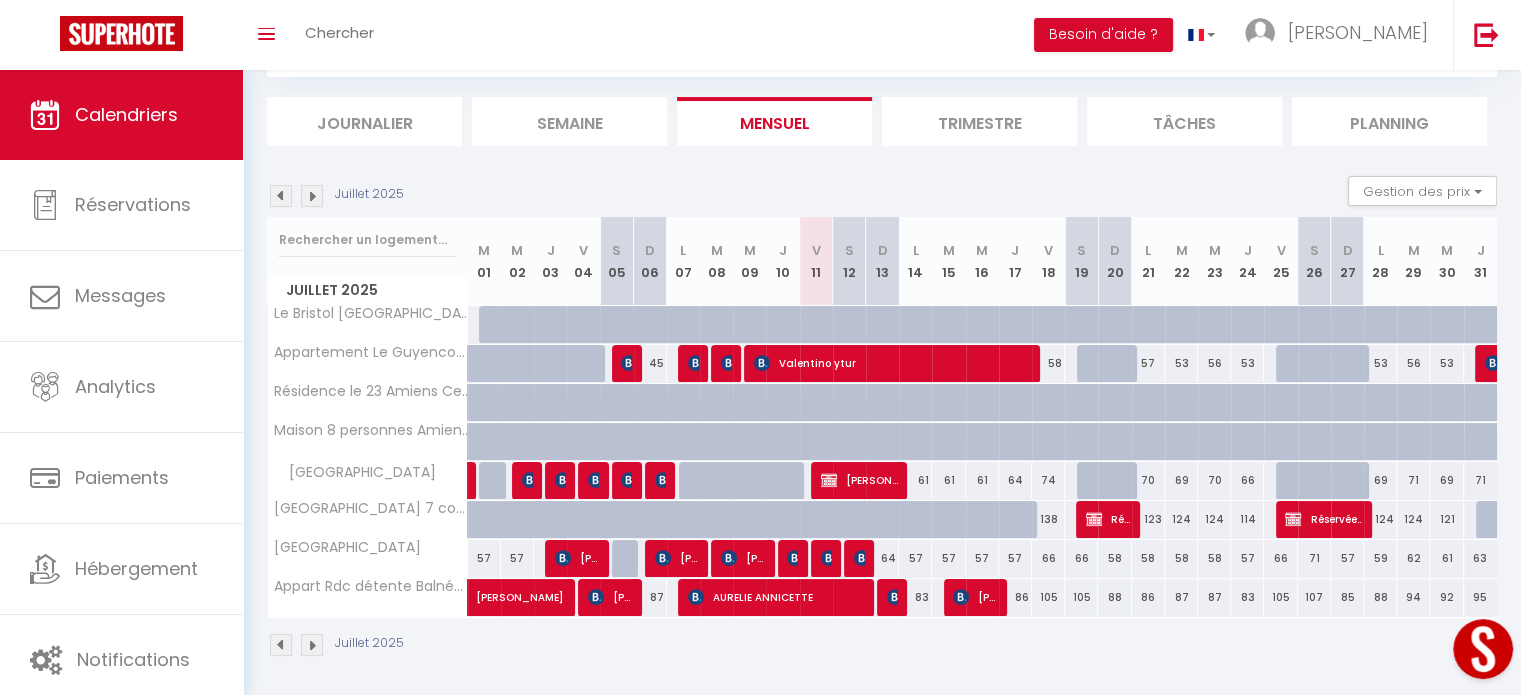 scroll, scrollTop: 113, scrollLeft: 0, axis: vertical 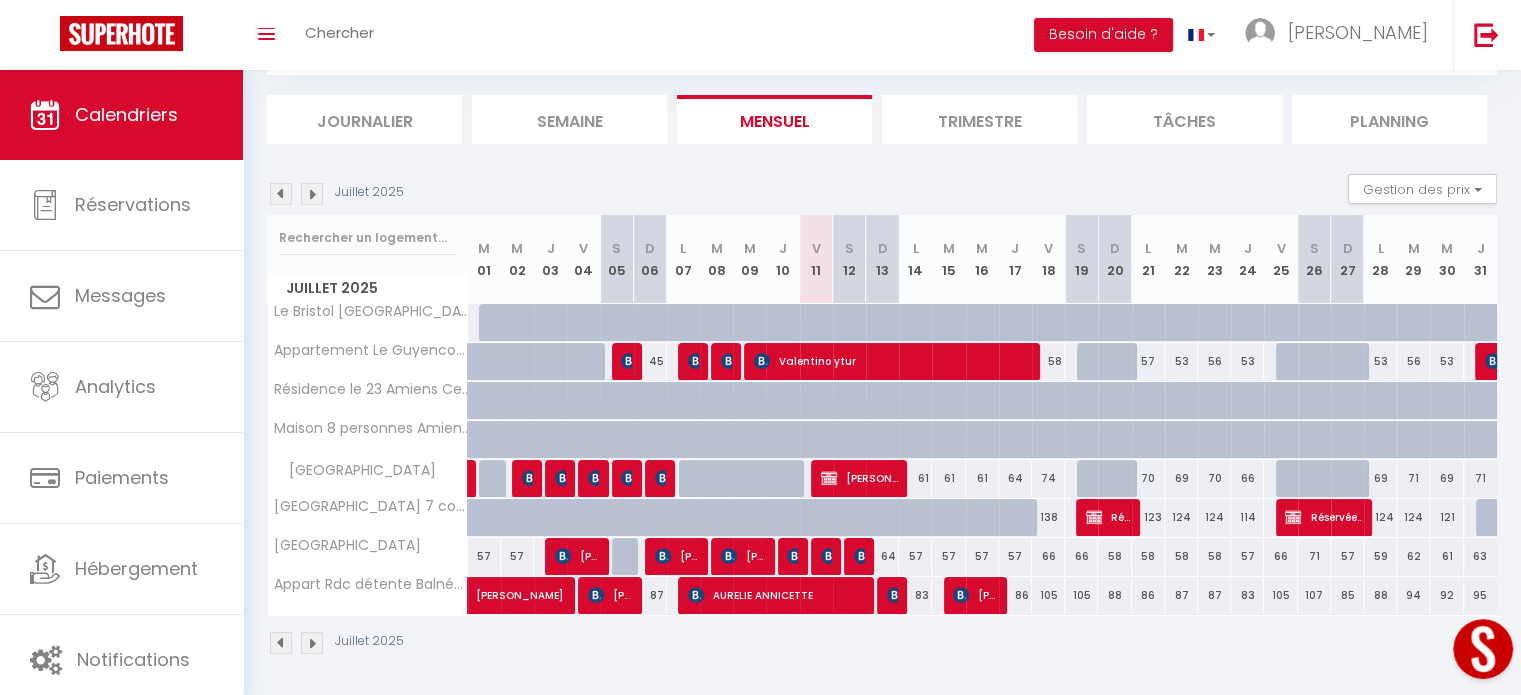 click on "Trimestre" at bounding box center (979, 119) 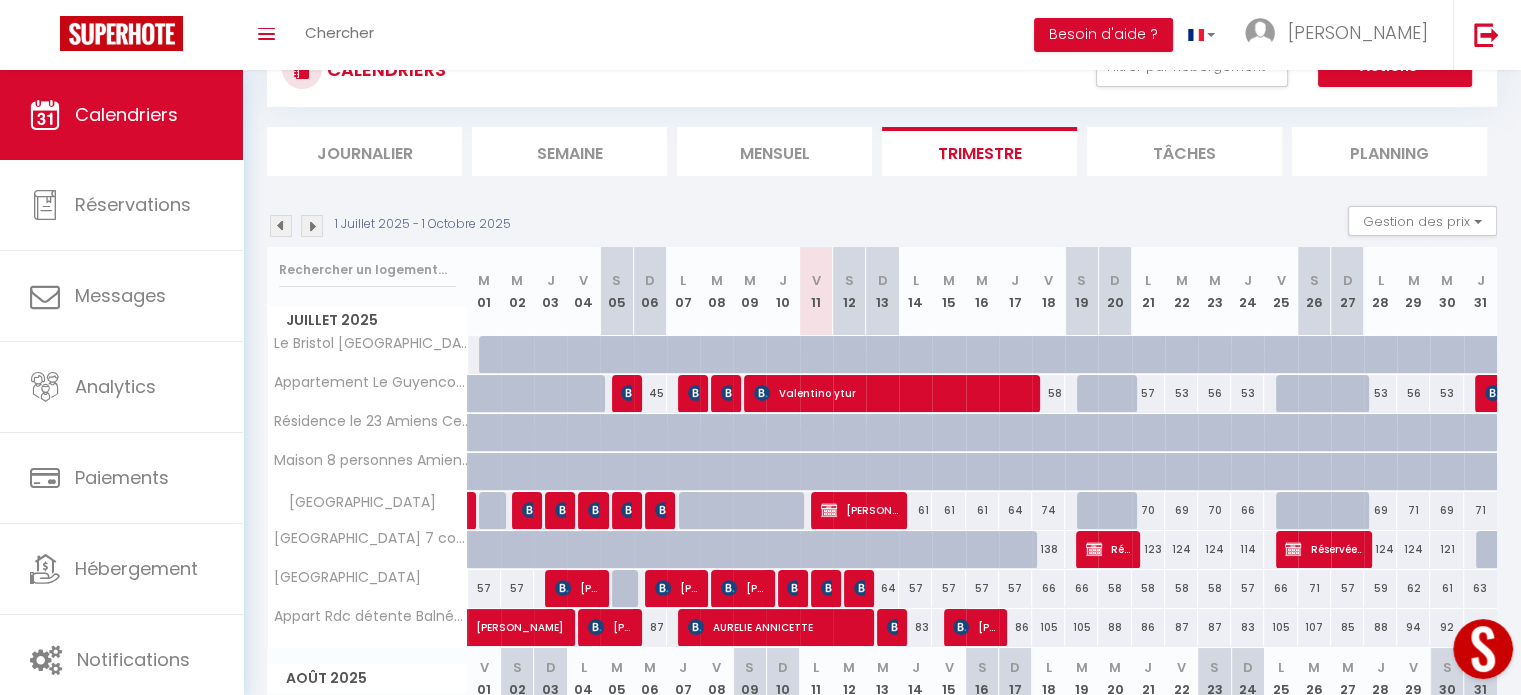 scroll, scrollTop: 200, scrollLeft: 0, axis: vertical 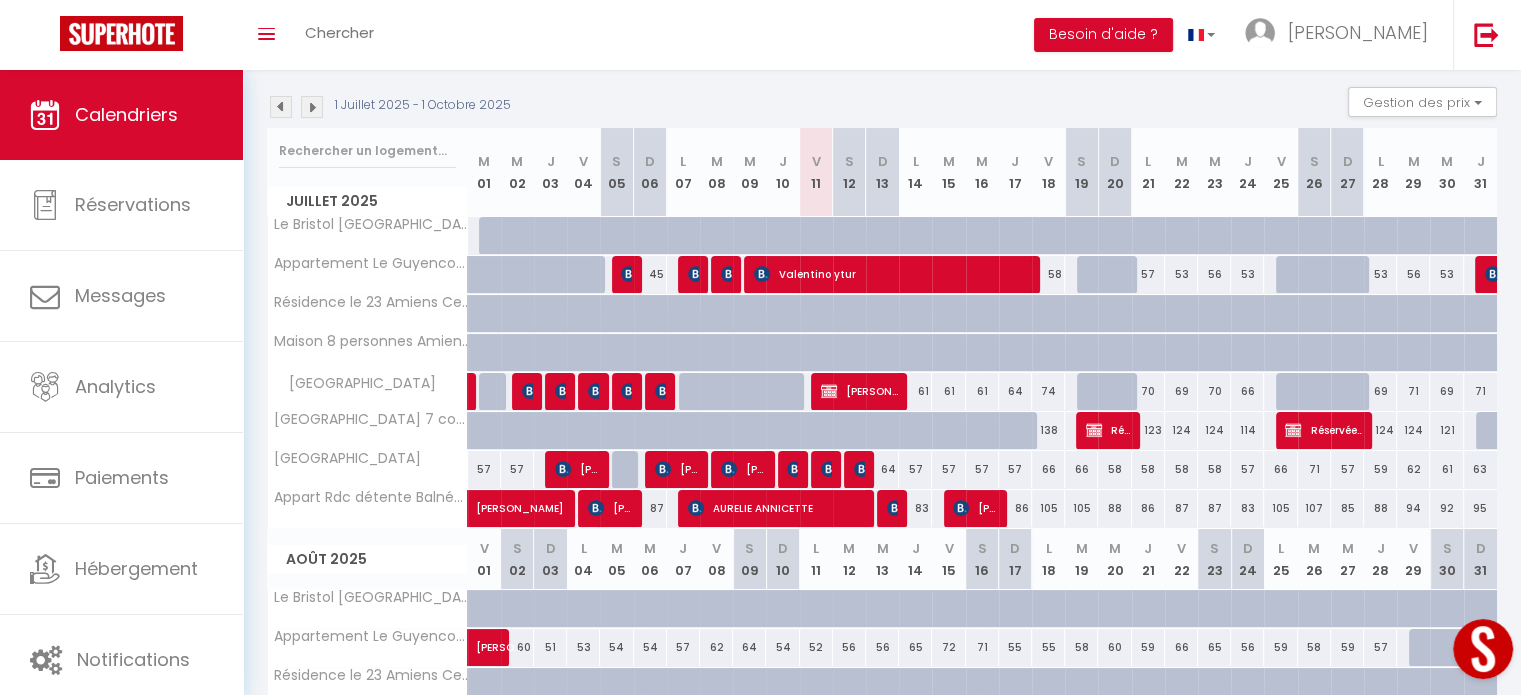 click at bounding box center [484, 353] 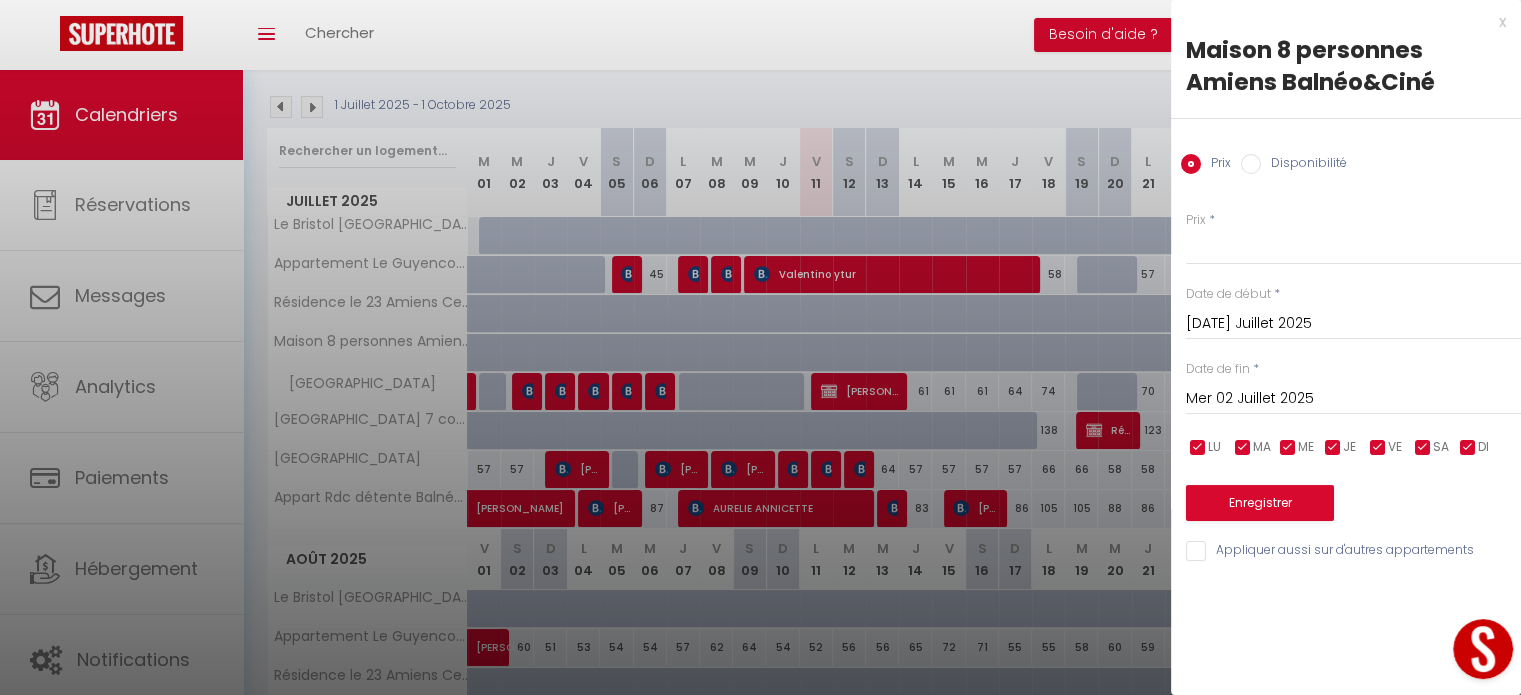 click on "Disponibilité" at bounding box center (1304, 165) 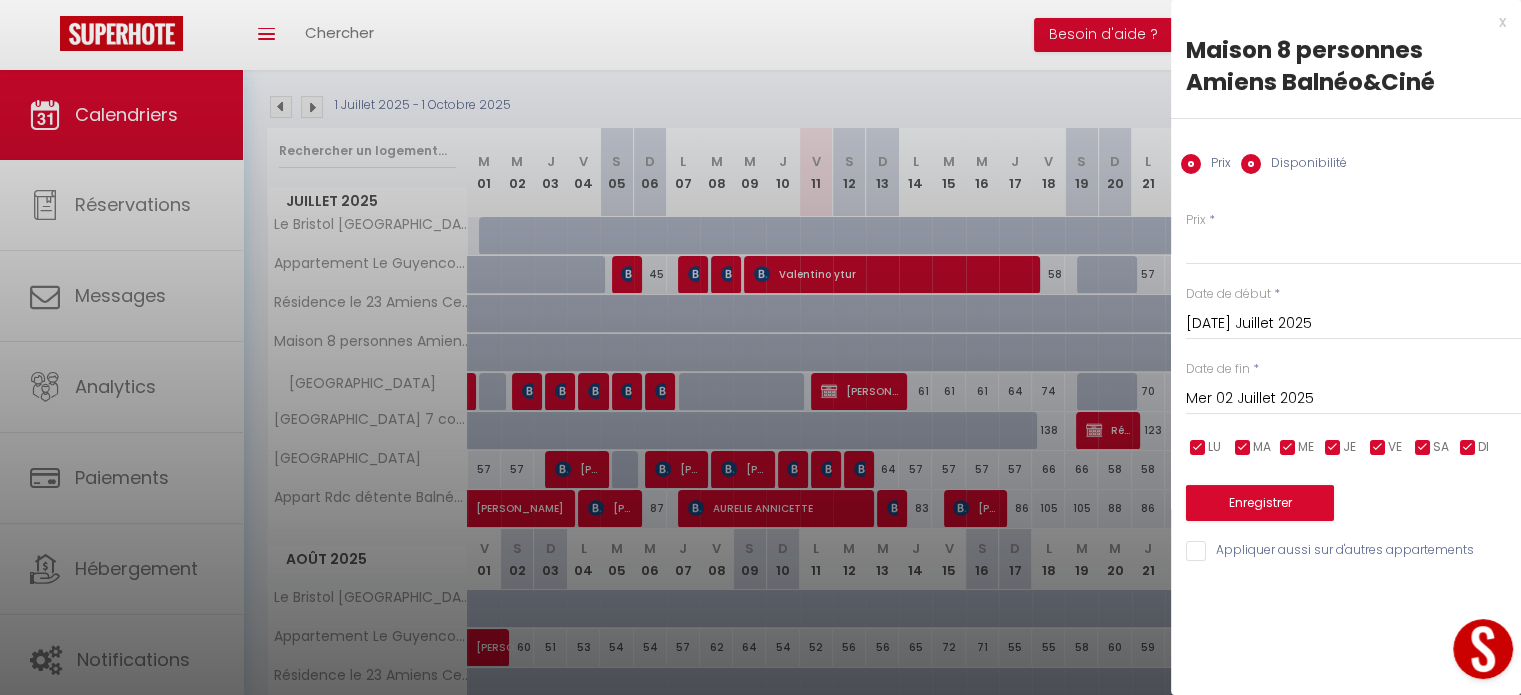 radio on "false" 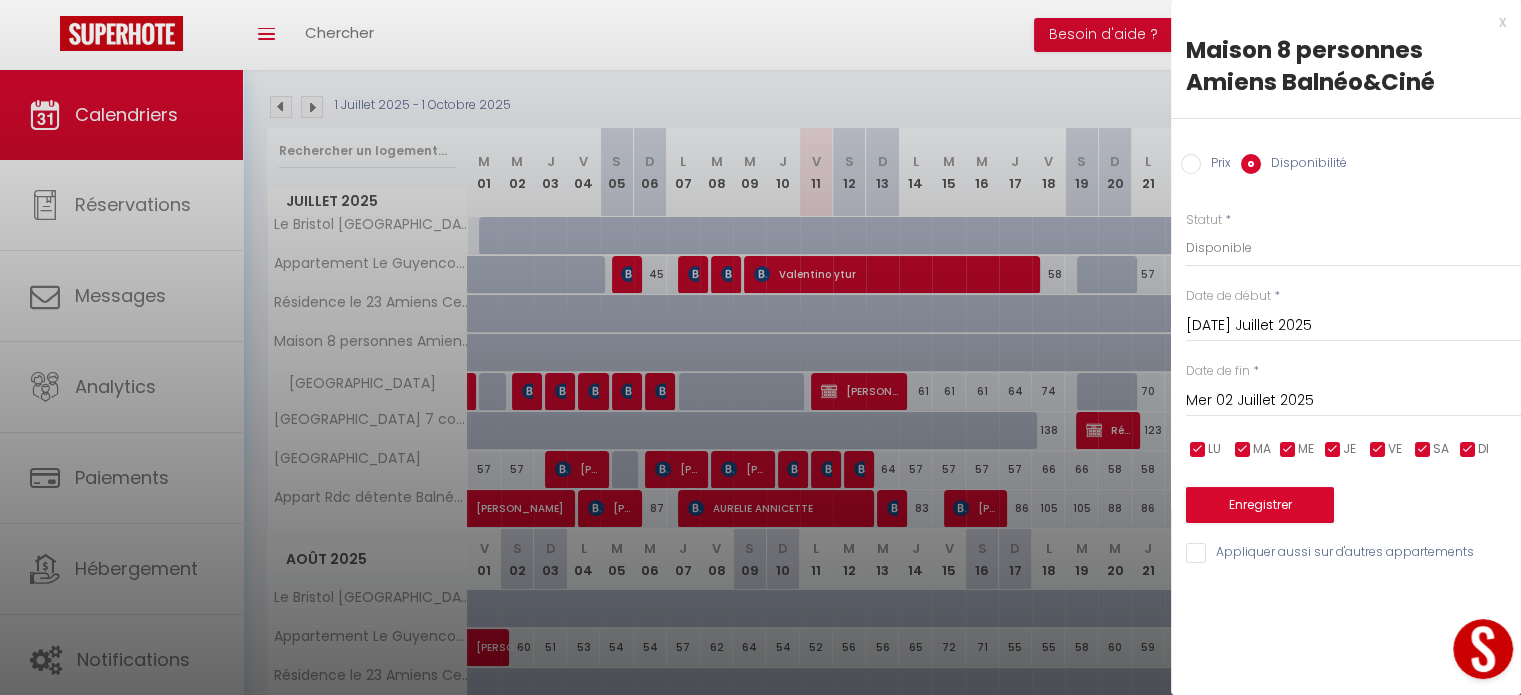 click on "Mer 02 Juillet 2025" at bounding box center [1353, 401] 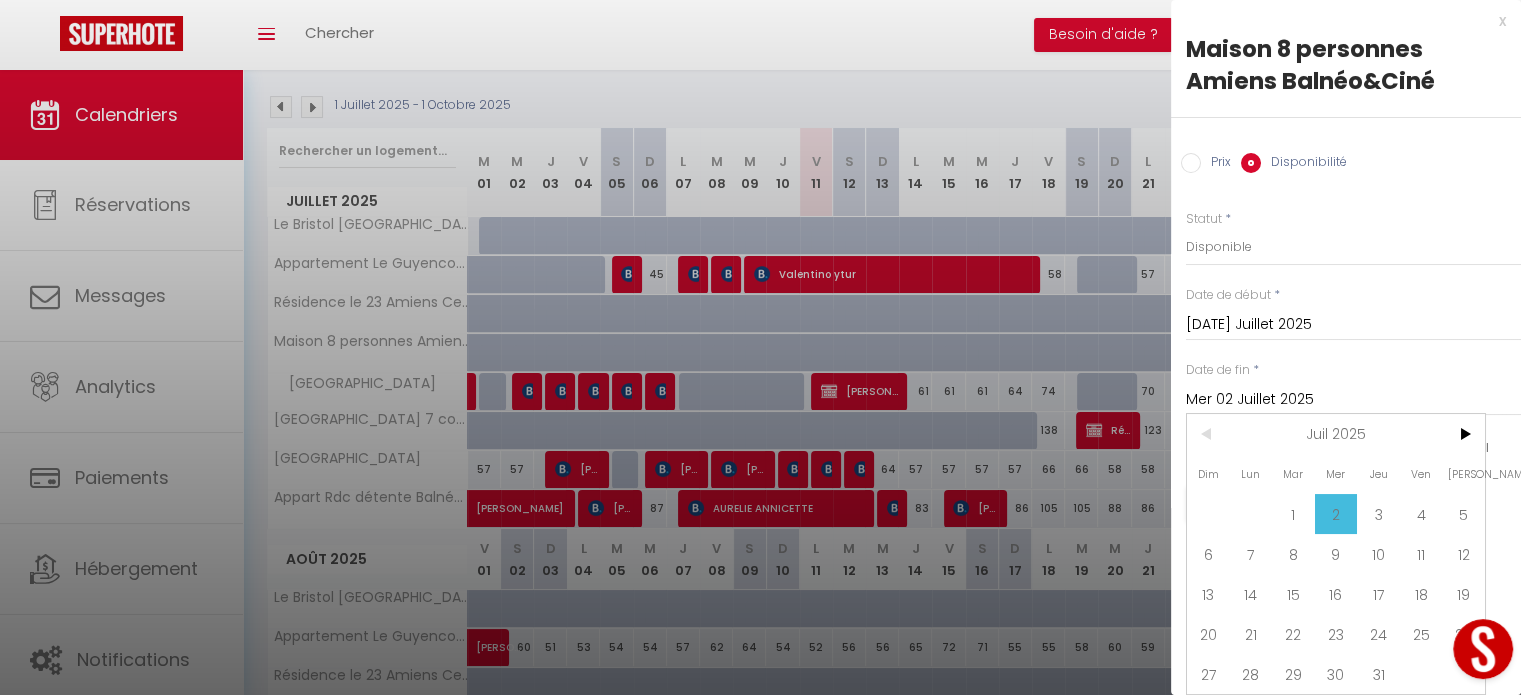 scroll, scrollTop: 15, scrollLeft: 0, axis: vertical 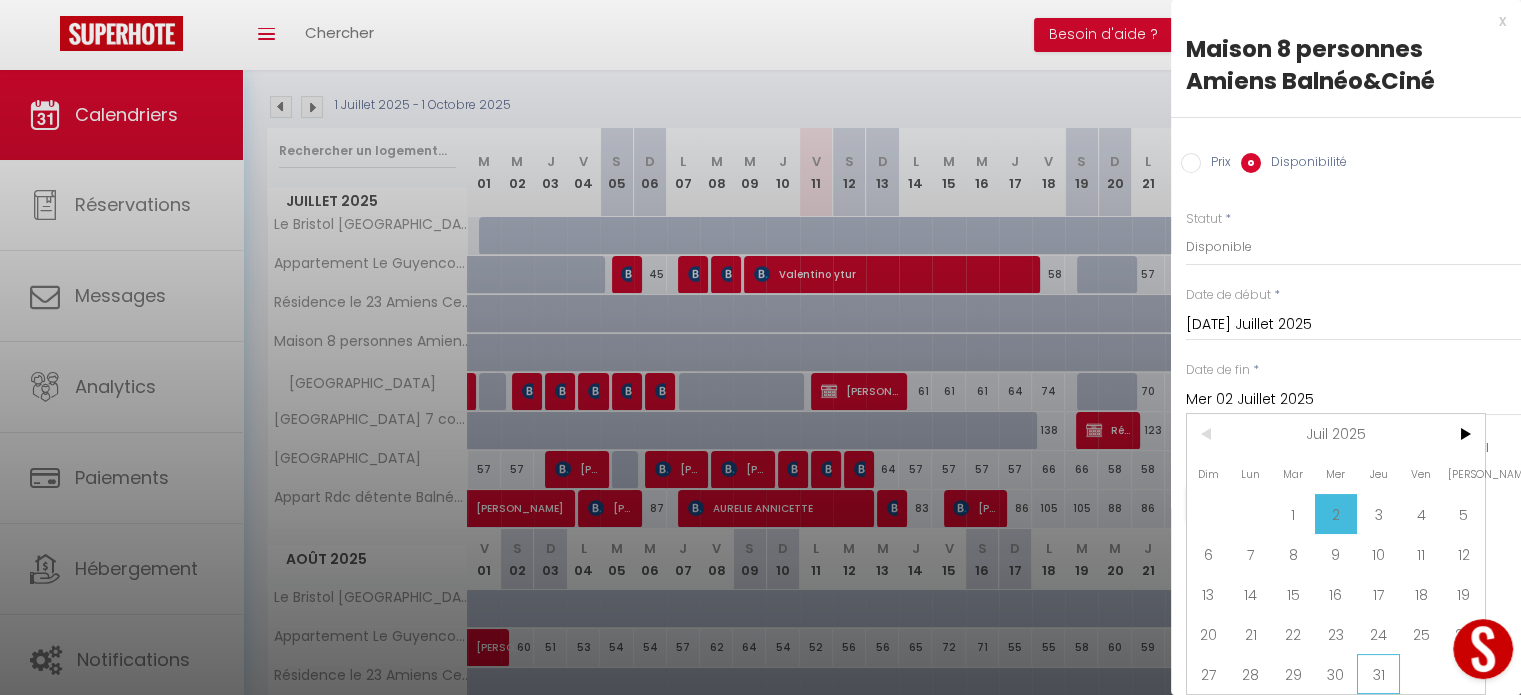 click on "31" at bounding box center (1378, 674) 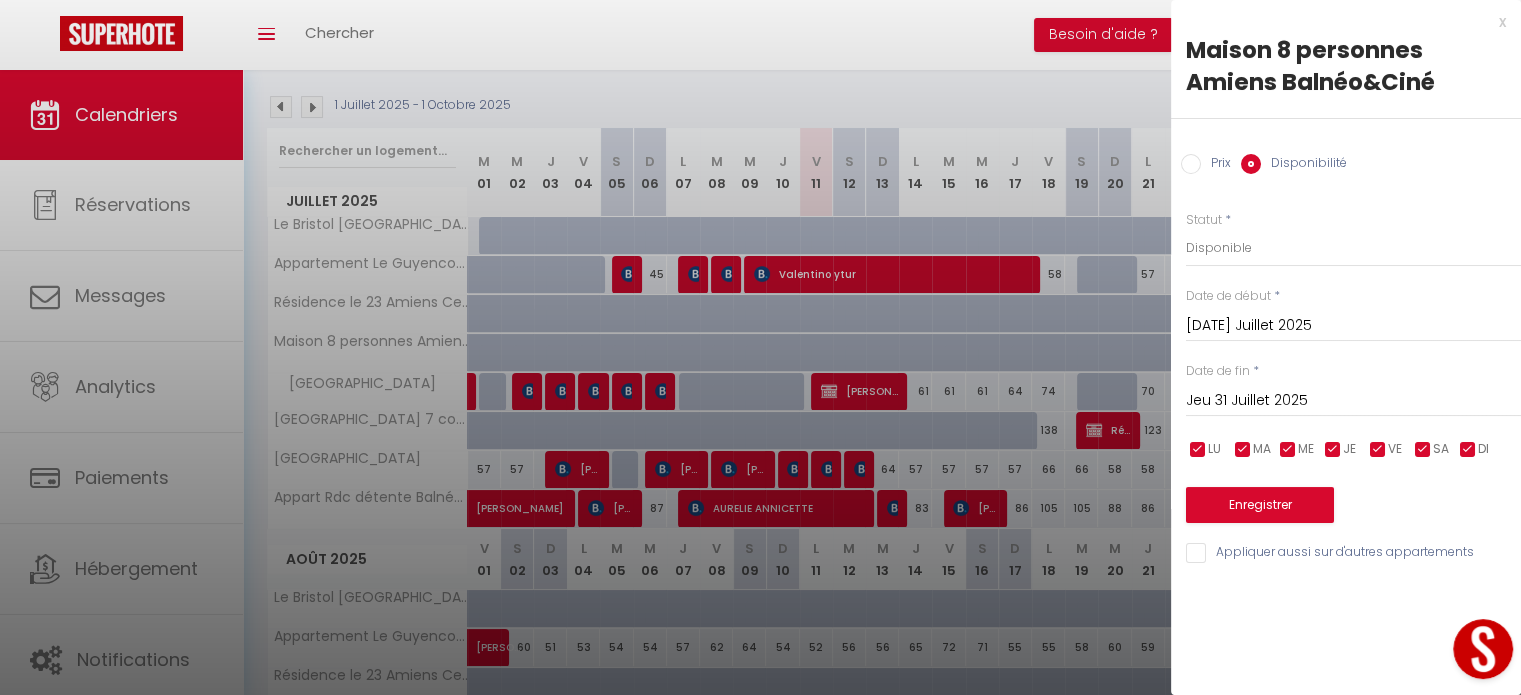 scroll, scrollTop: 0, scrollLeft: 0, axis: both 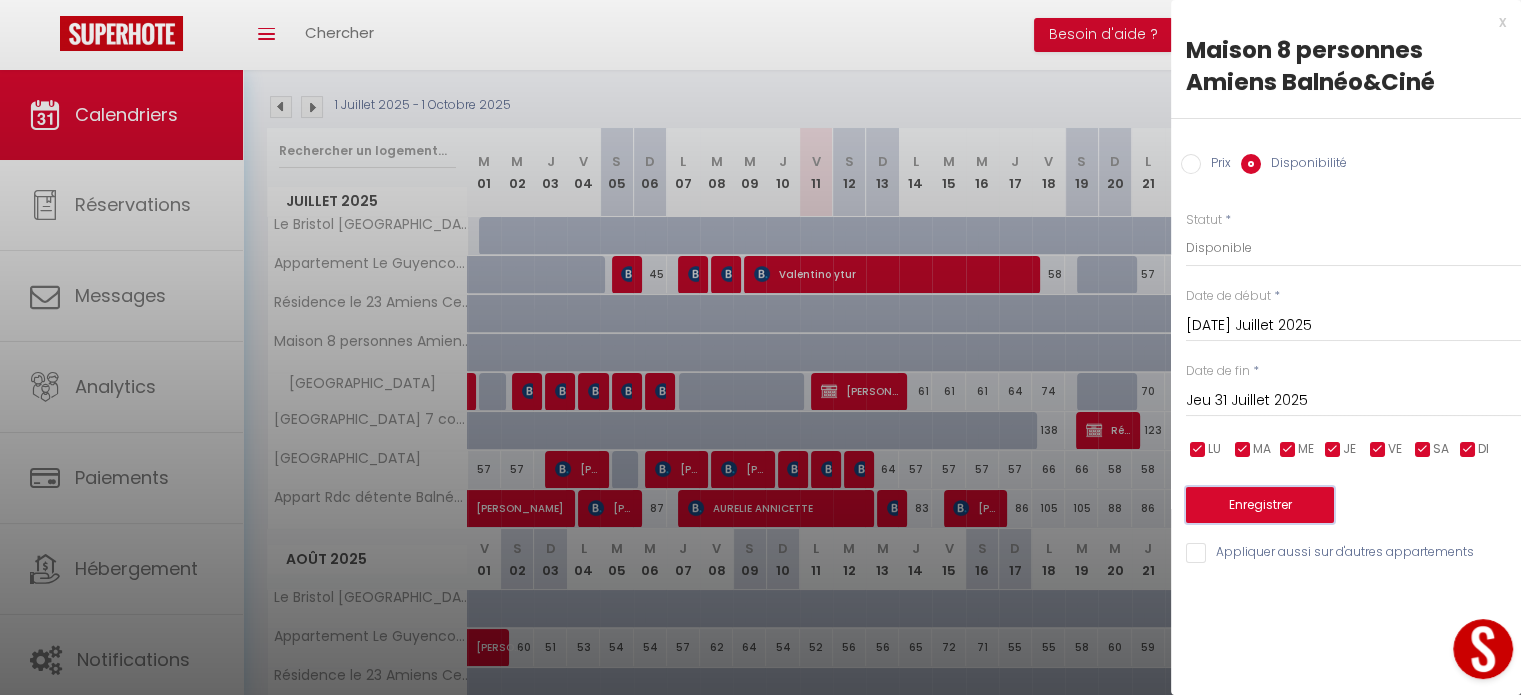 click on "Enregistrer" at bounding box center (1260, 505) 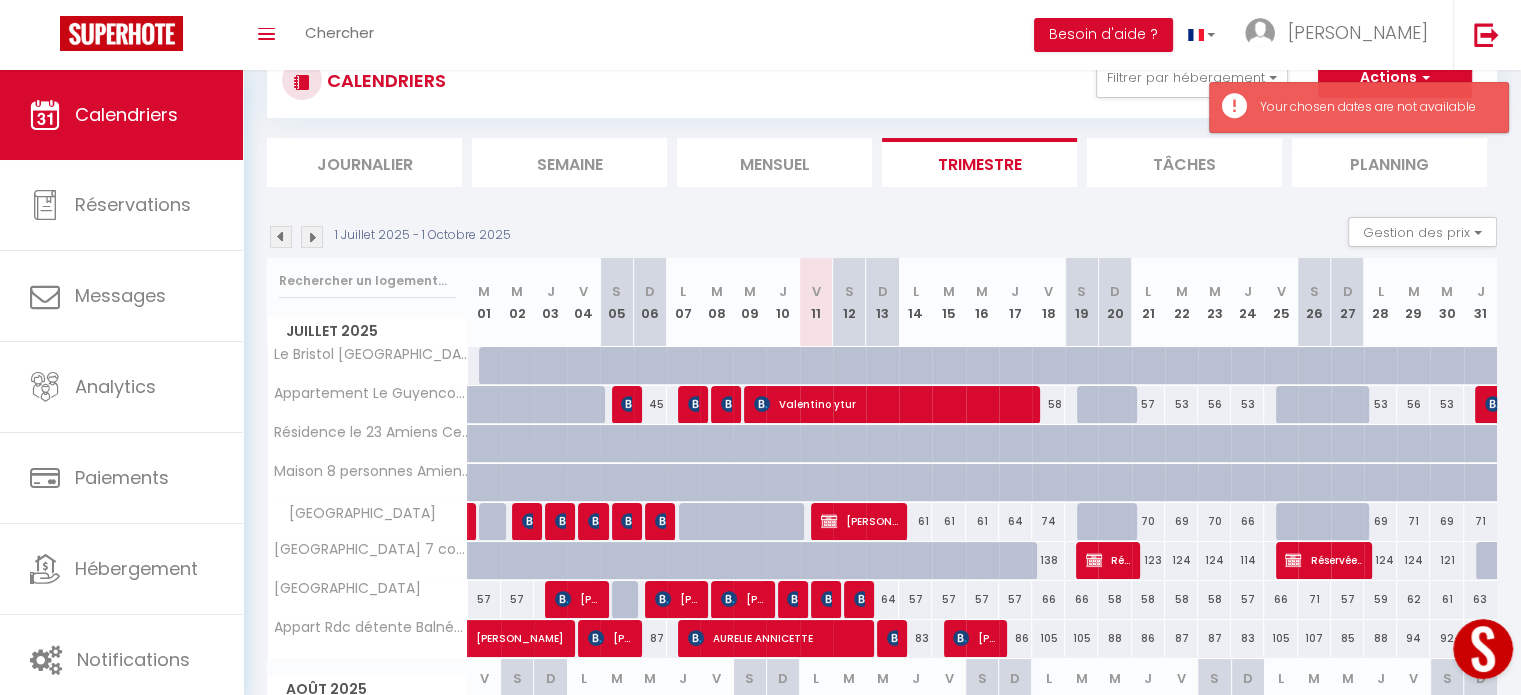 scroll, scrollTop: 200, scrollLeft: 0, axis: vertical 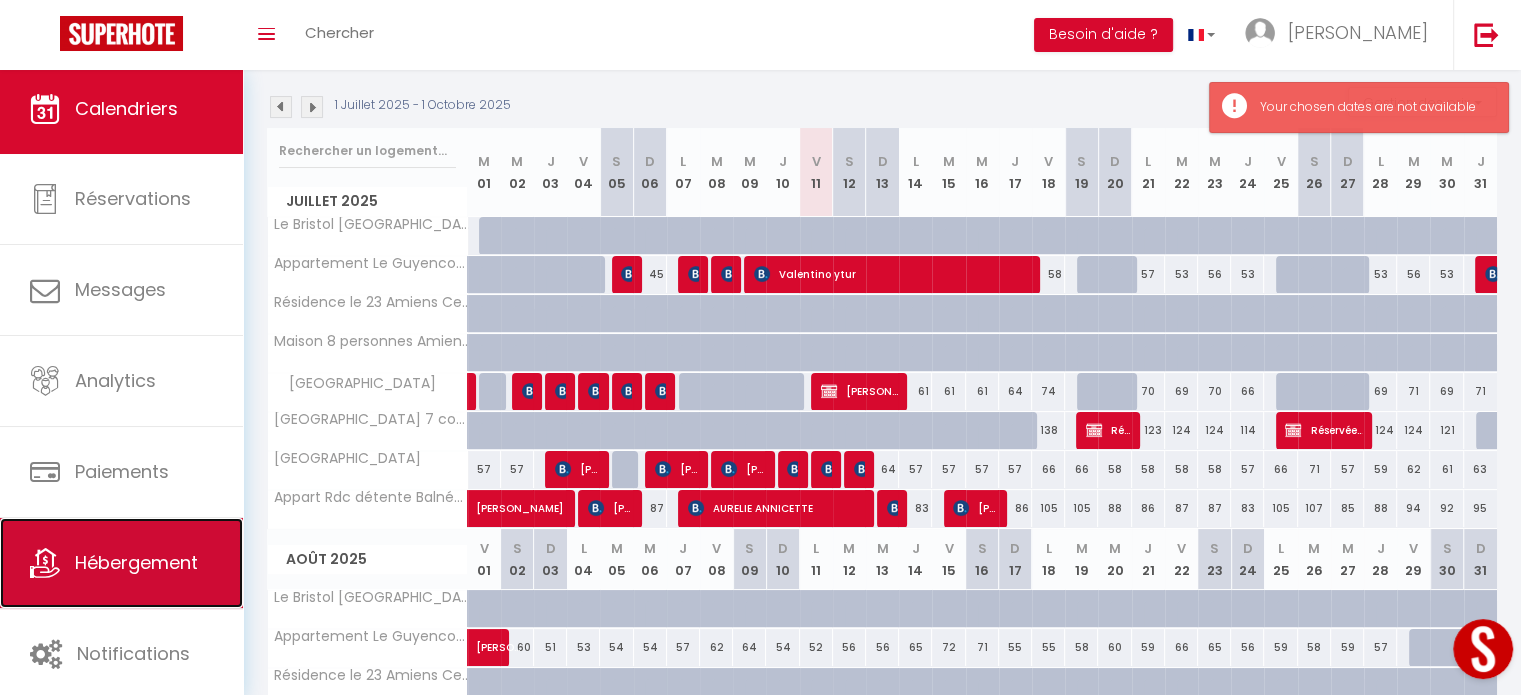 click on "Hébergement" at bounding box center (136, 562) 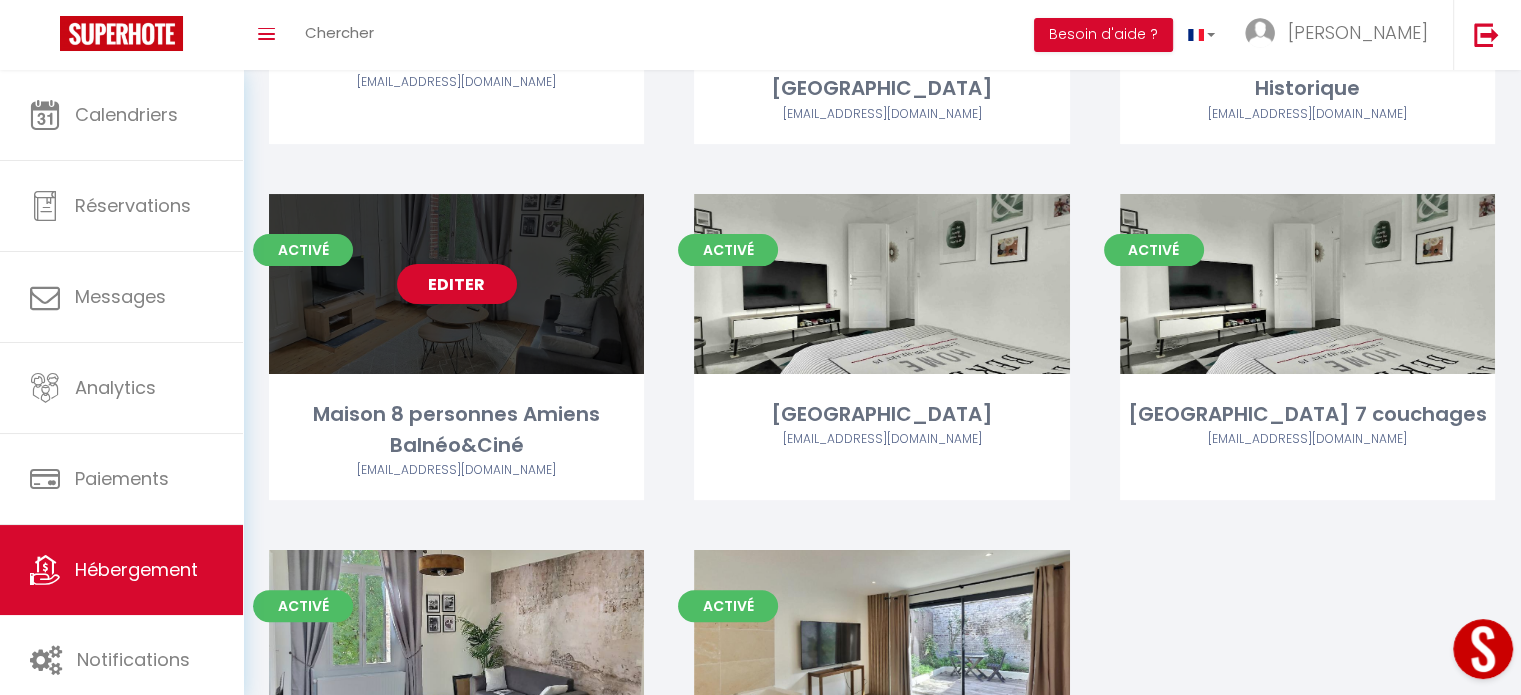 scroll, scrollTop: 400, scrollLeft: 0, axis: vertical 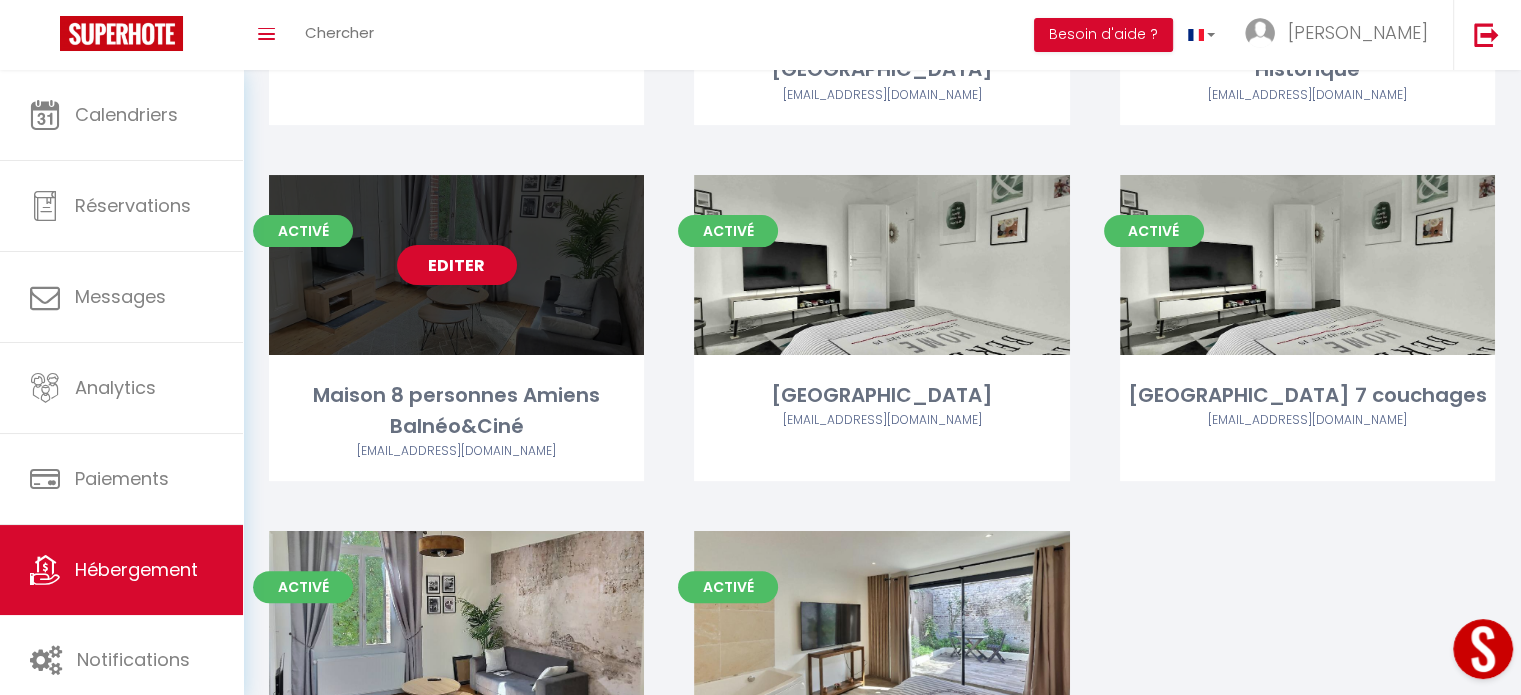 click on "Editer" at bounding box center (456, 265) 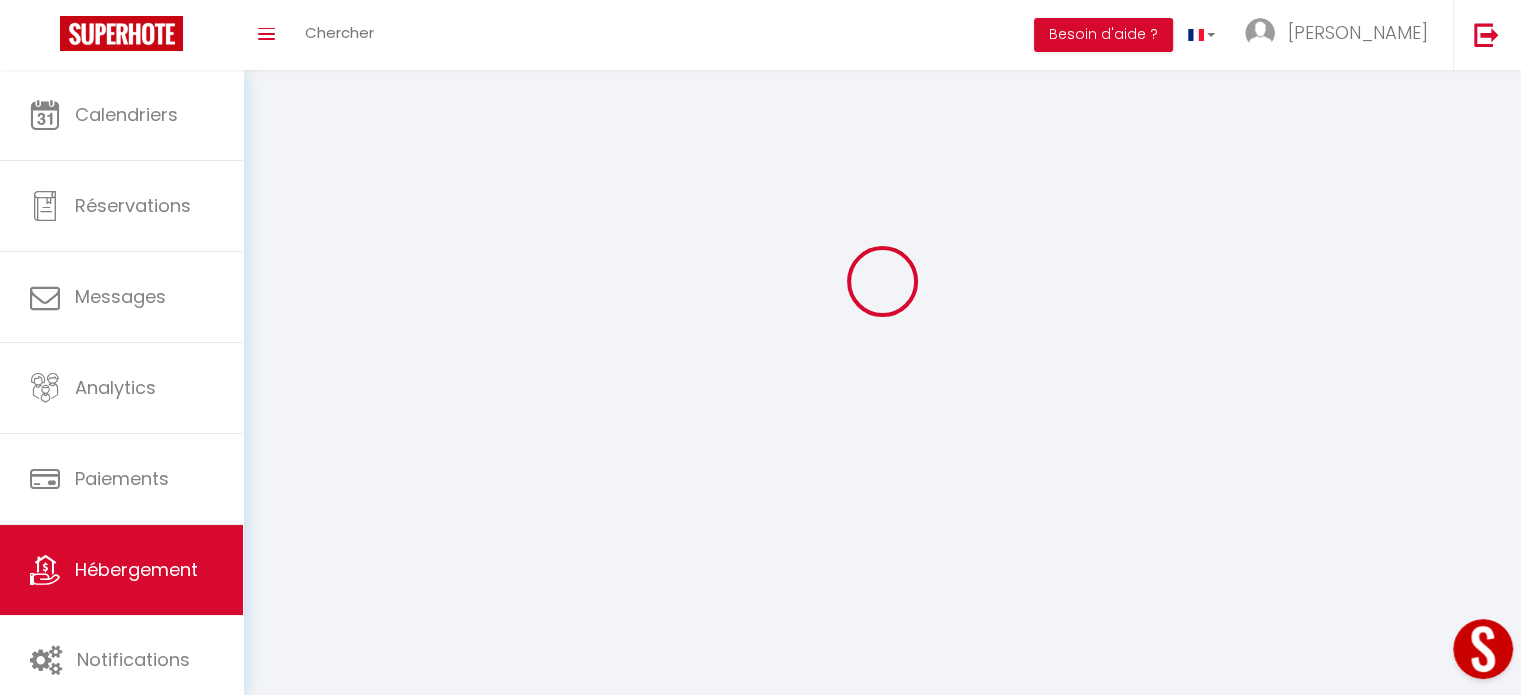 scroll, scrollTop: 0, scrollLeft: 0, axis: both 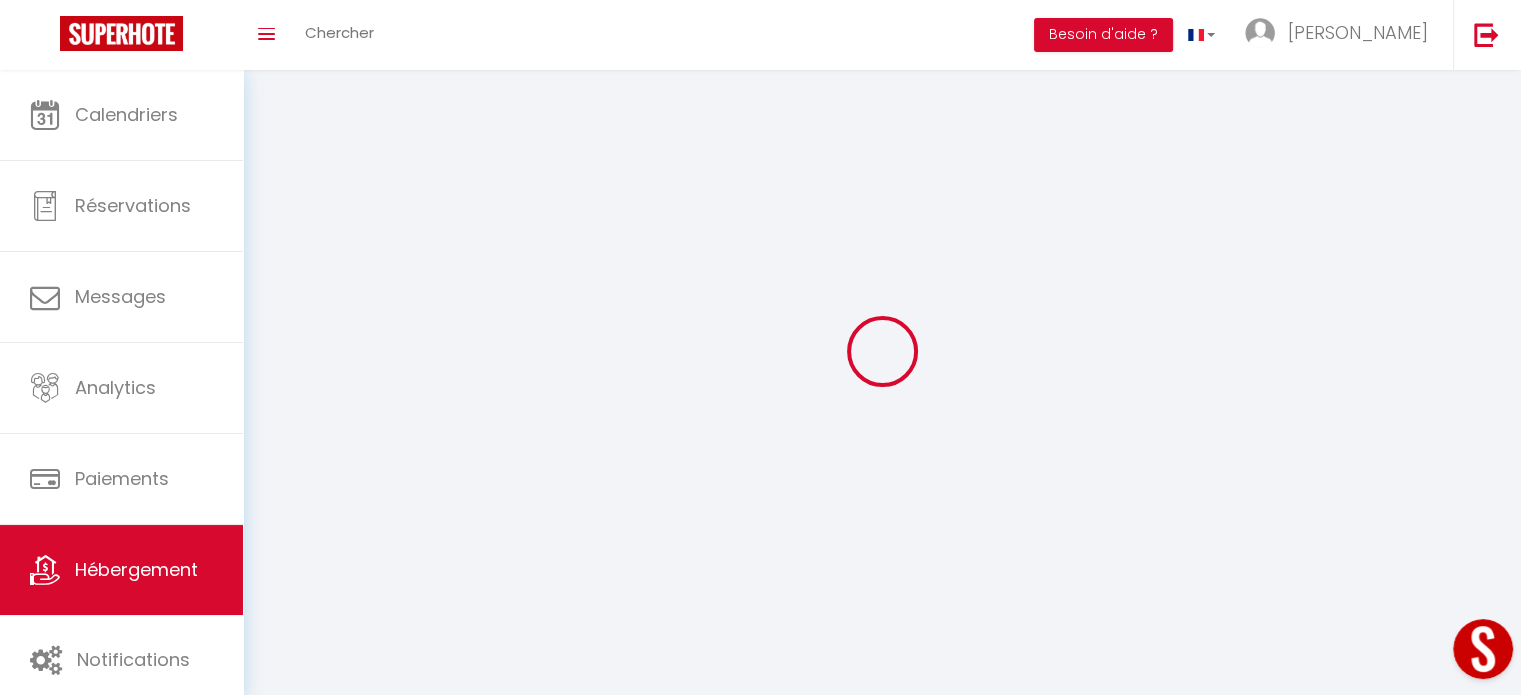 select 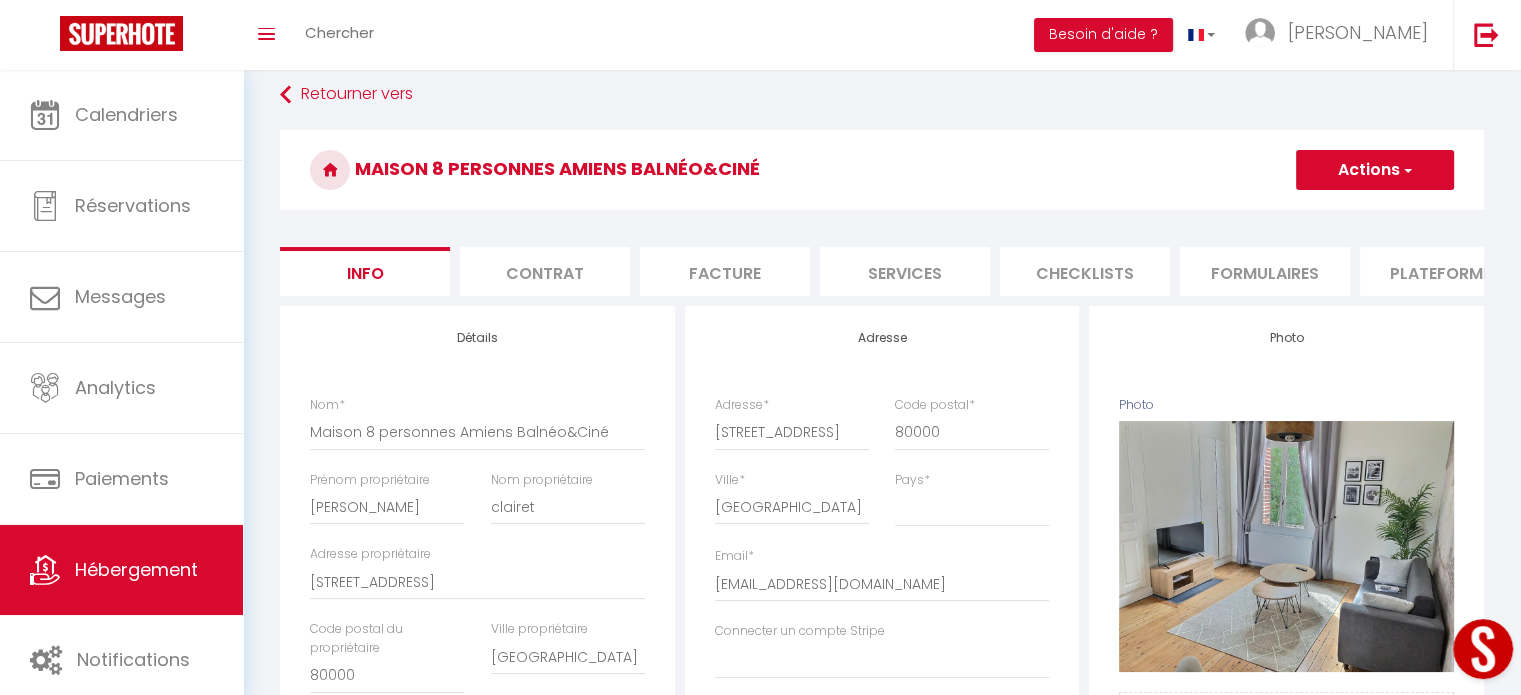 scroll, scrollTop: 0, scrollLeft: 0, axis: both 